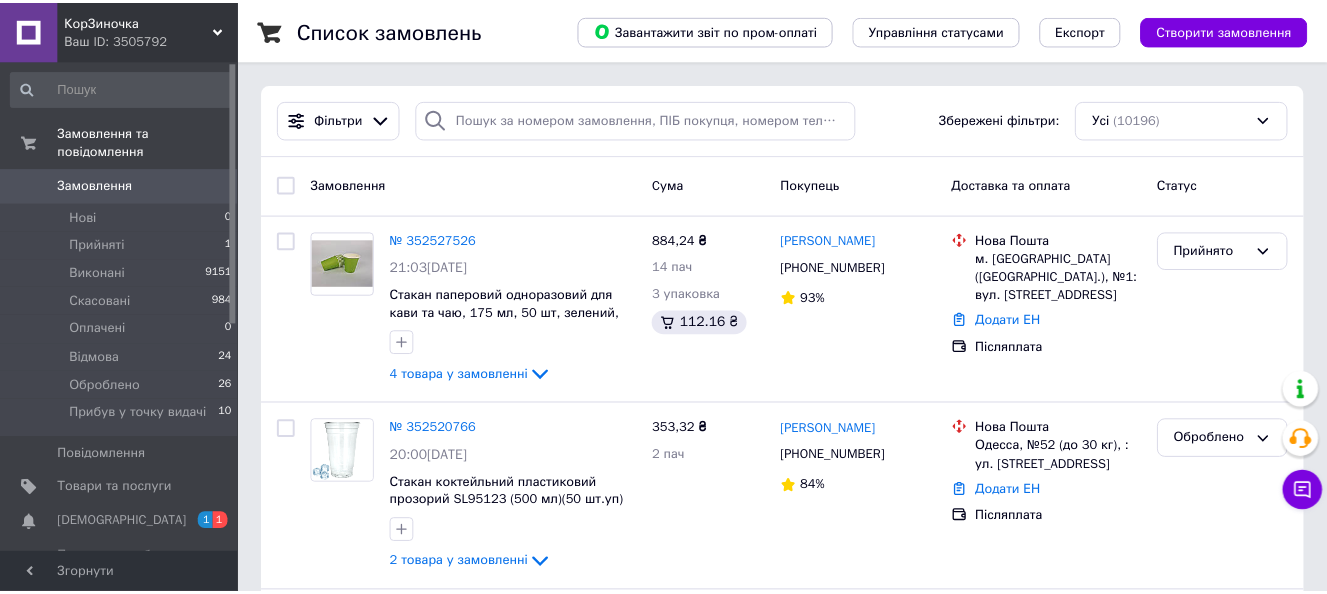 scroll, scrollTop: 0, scrollLeft: 0, axis: both 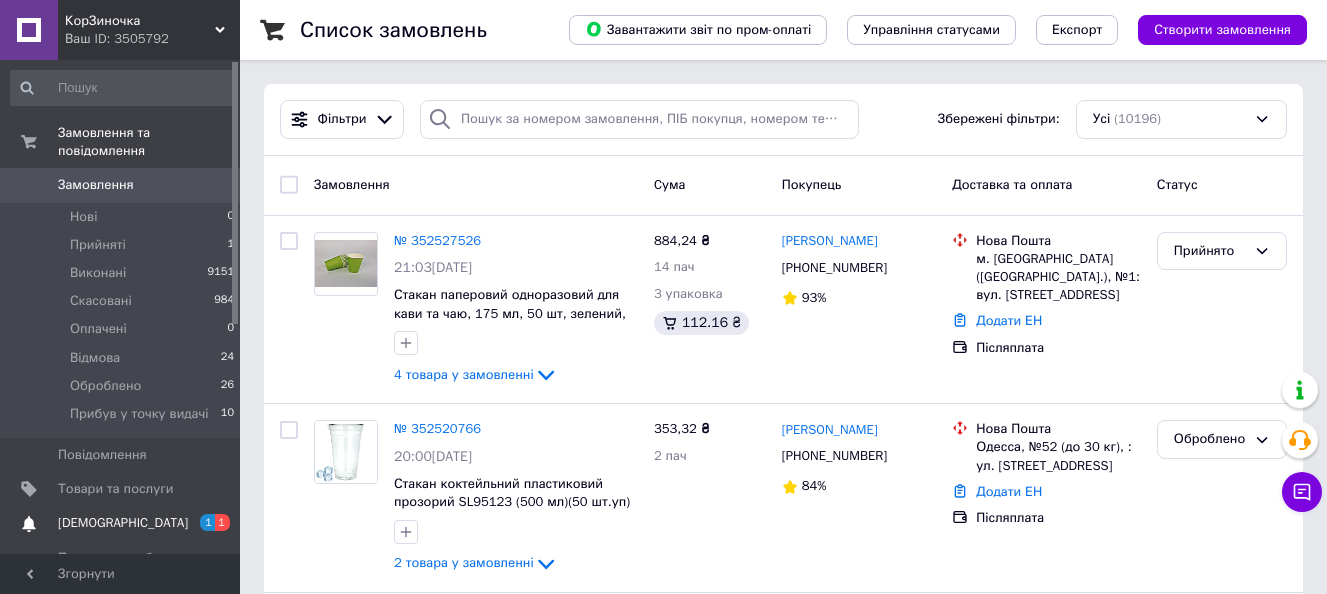 click on "[DEMOGRAPHIC_DATA]" at bounding box center (121, 523) 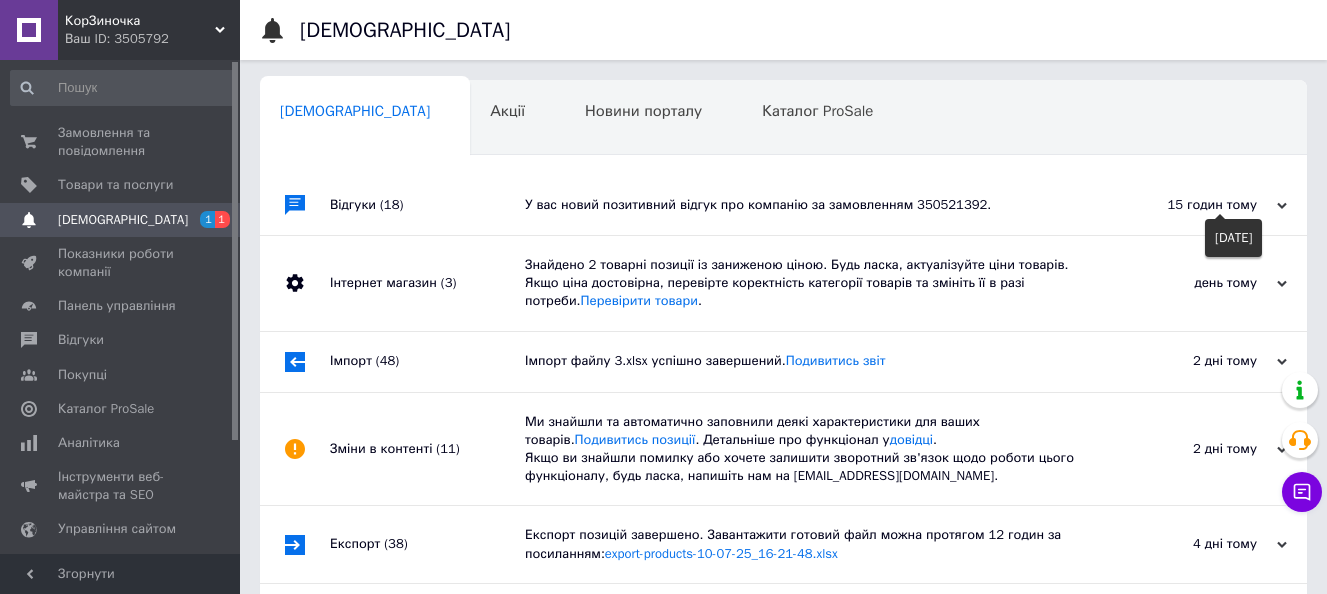 click on "15 годин тому" at bounding box center (1187, 205) 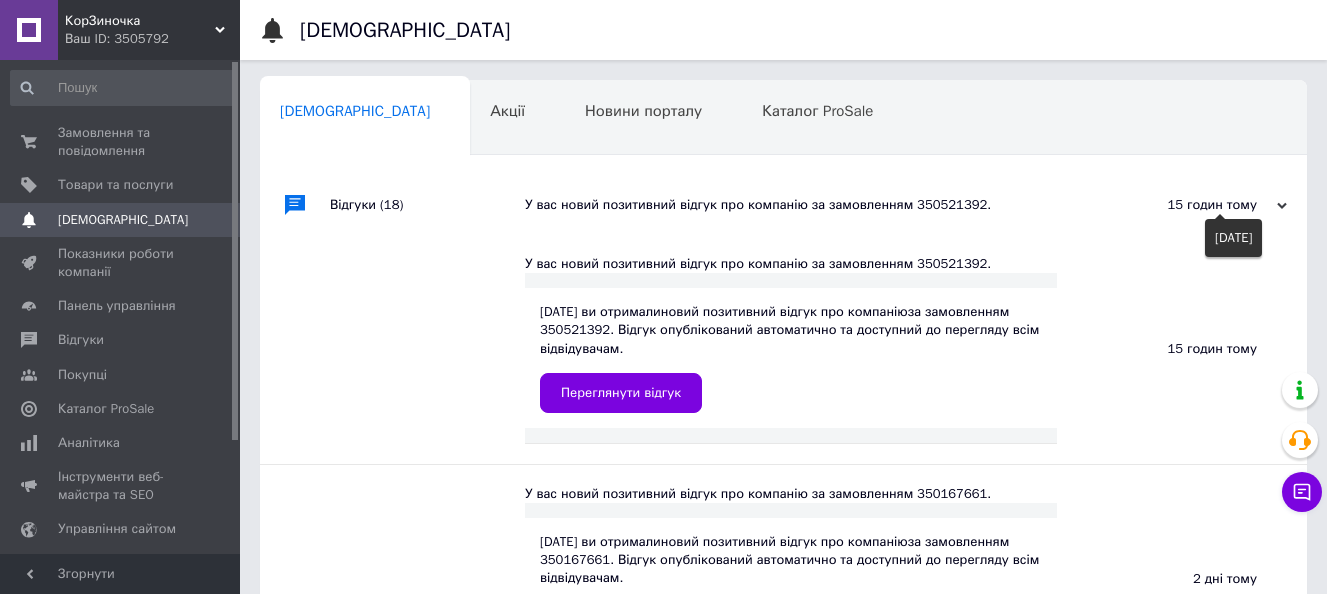 click on "15 годин тому" at bounding box center [1187, 205] 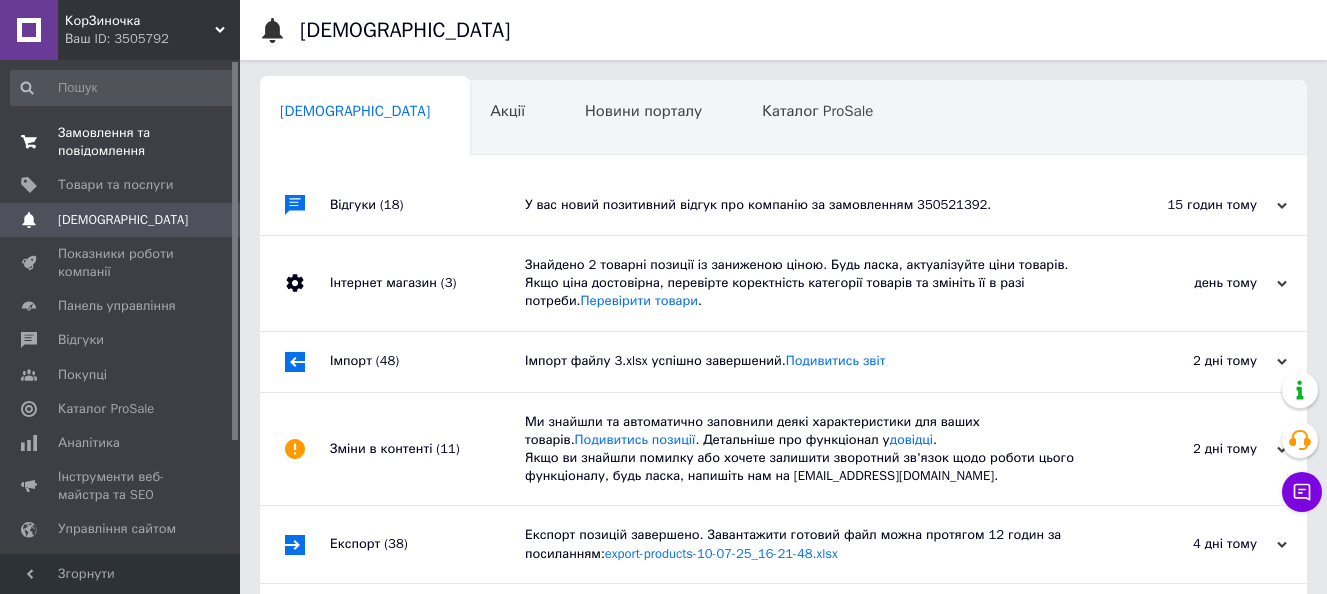 click on "Замовлення та повідомлення" at bounding box center [121, 142] 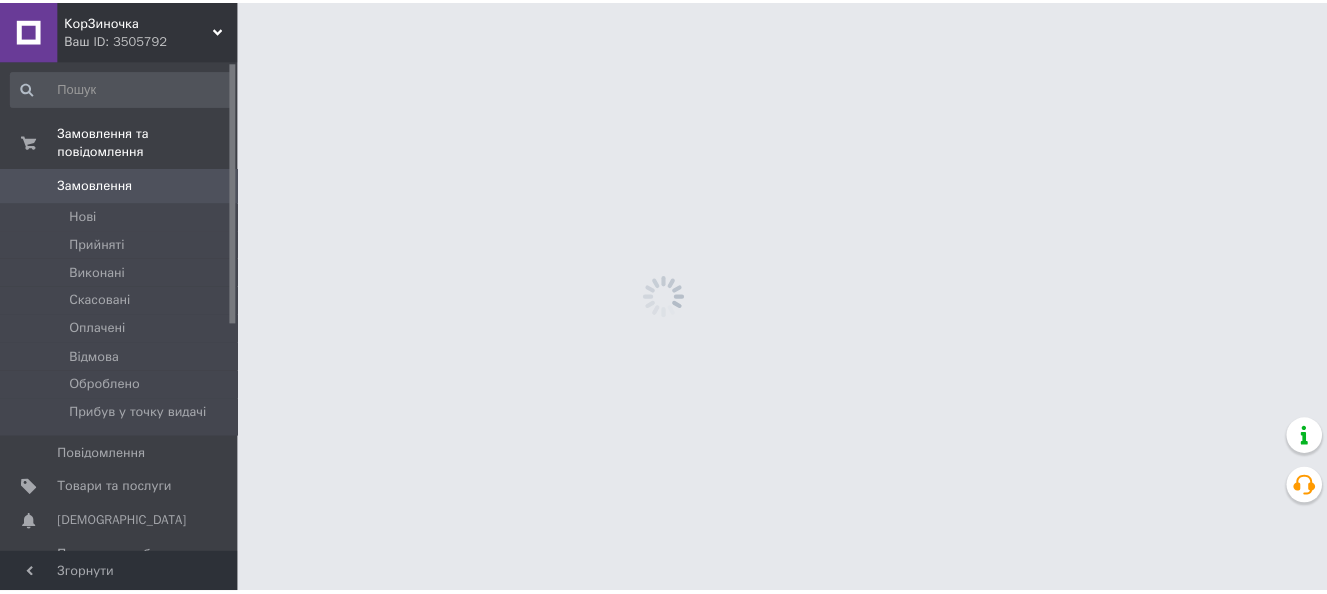 scroll, scrollTop: 0, scrollLeft: 0, axis: both 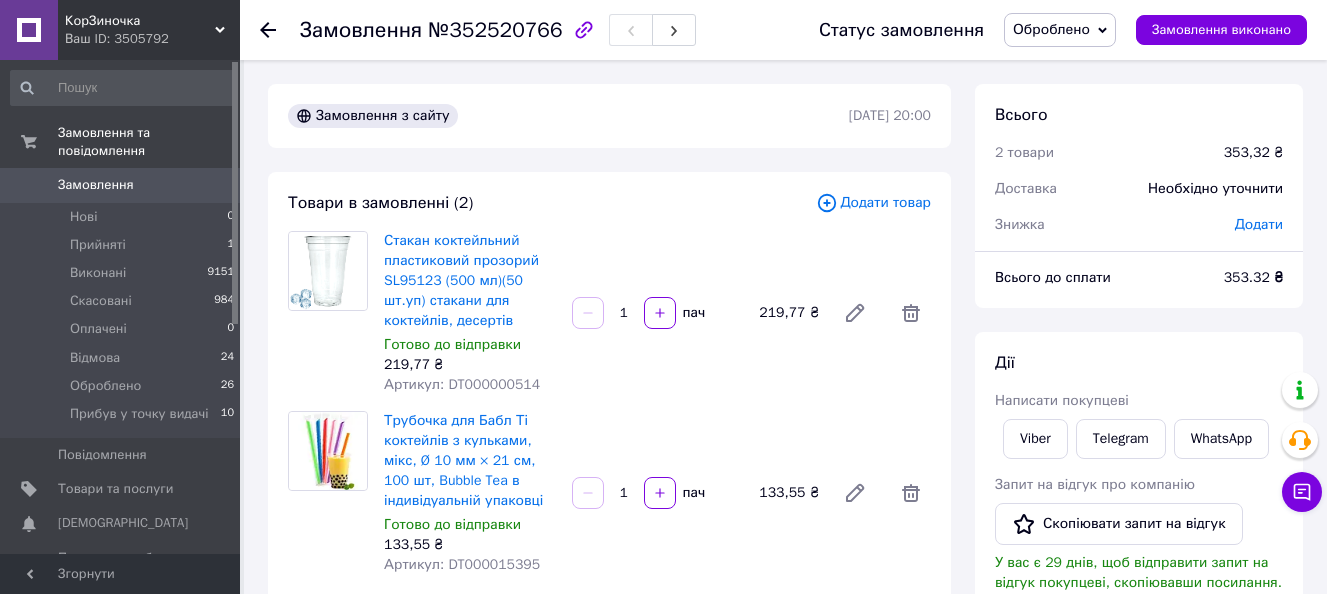 click on "Замовлення" at bounding box center (96, 185) 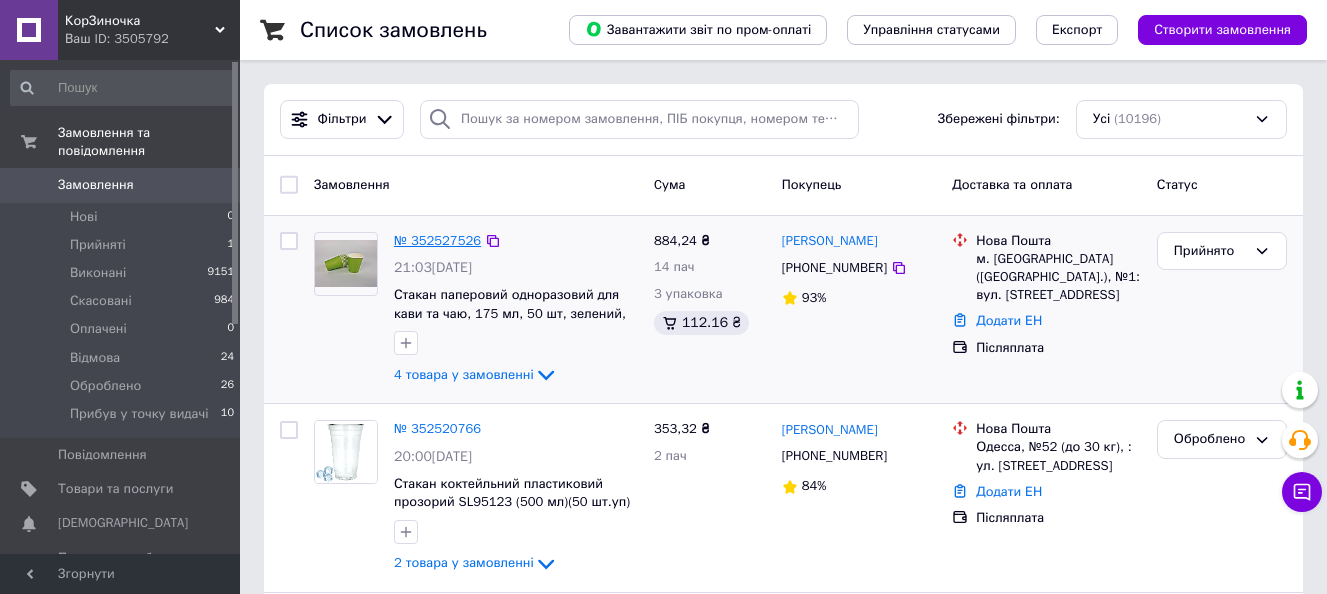 click on "№ 352527526" at bounding box center [437, 240] 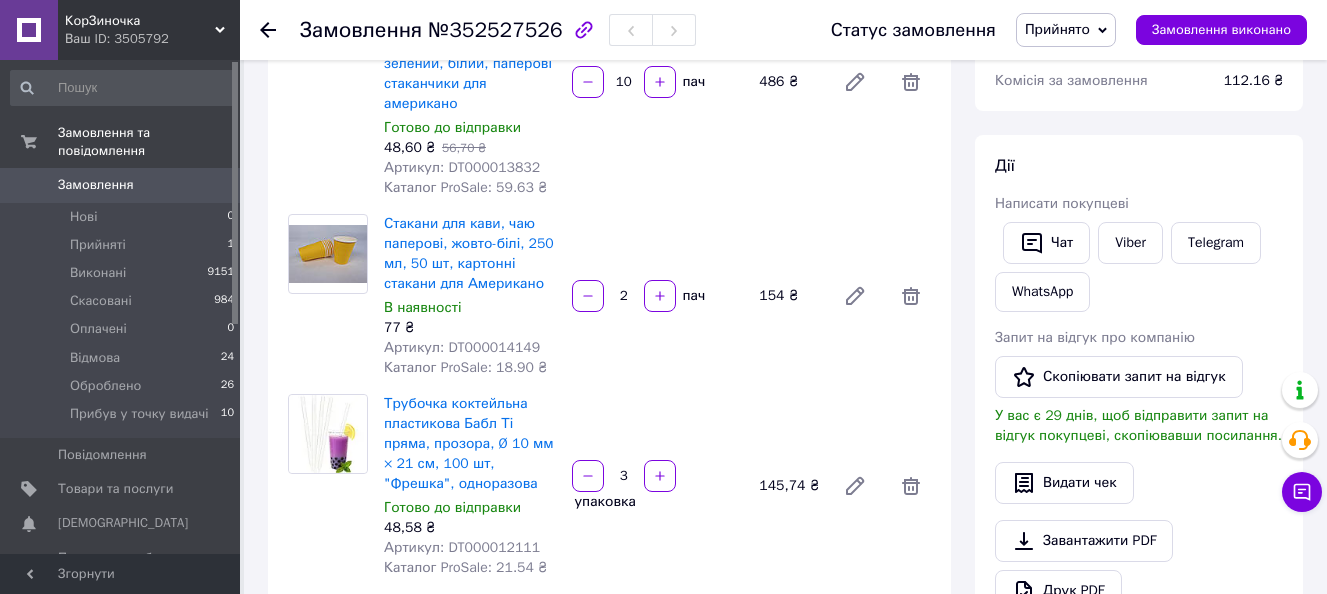 scroll, scrollTop: 300, scrollLeft: 0, axis: vertical 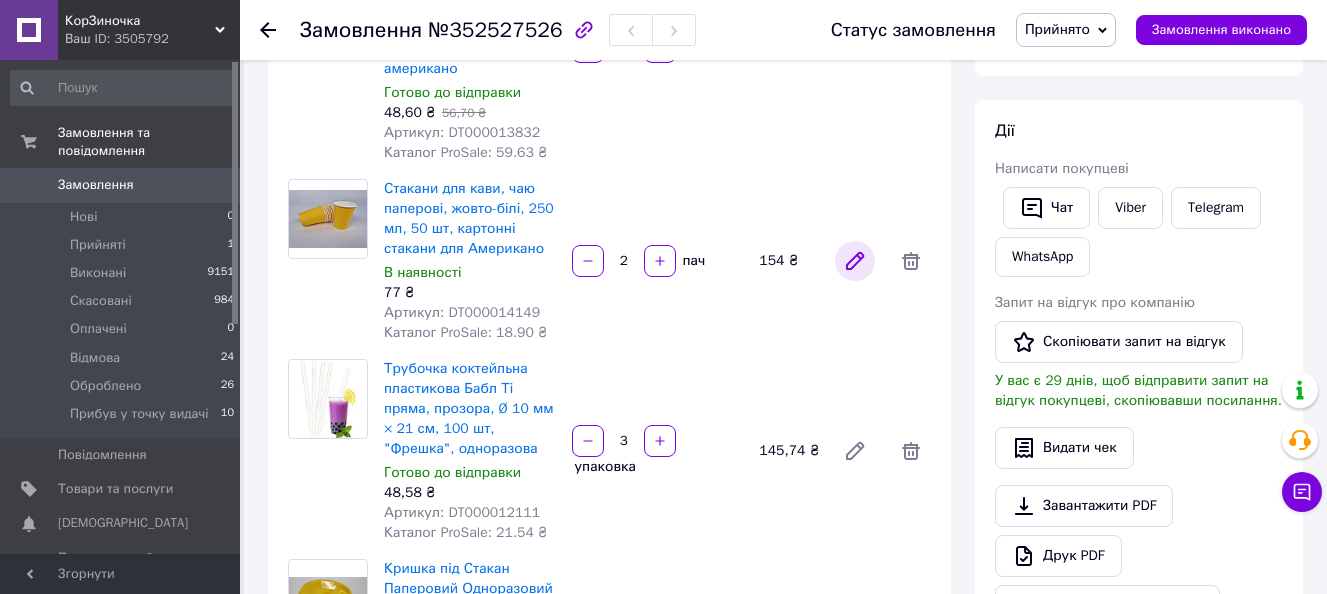 click 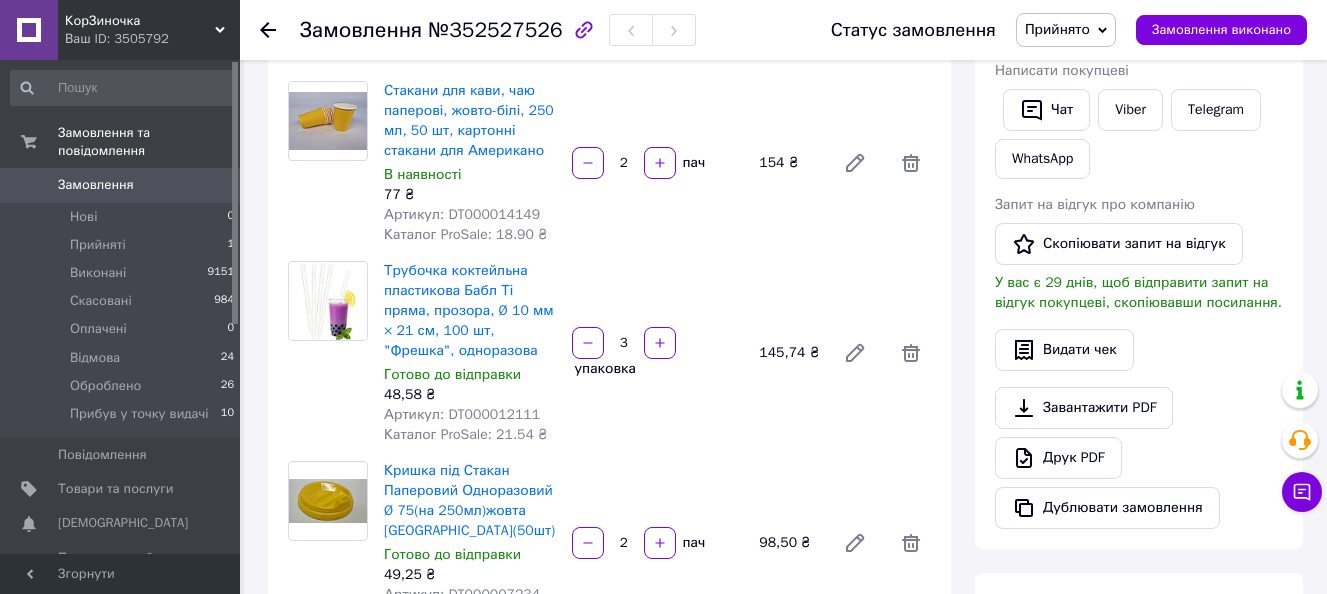 scroll, scrollTop: 500, scrollLeft: 0, axis: vertical 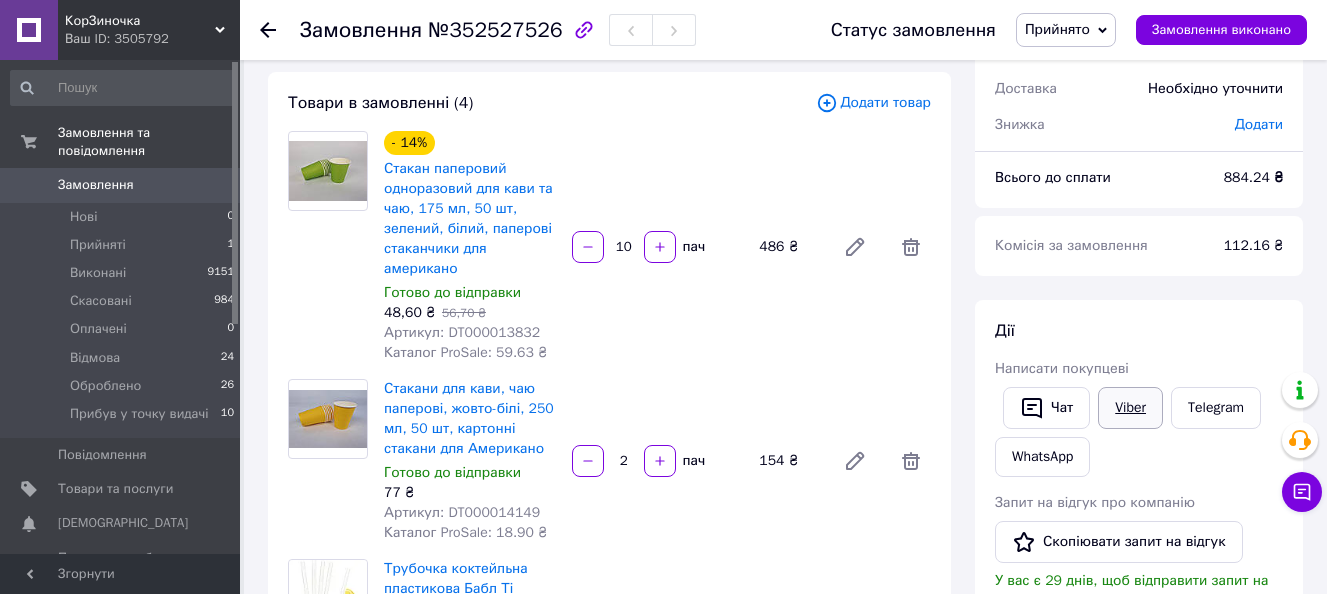 click on "Viber" at bounding box center (1130, 408) 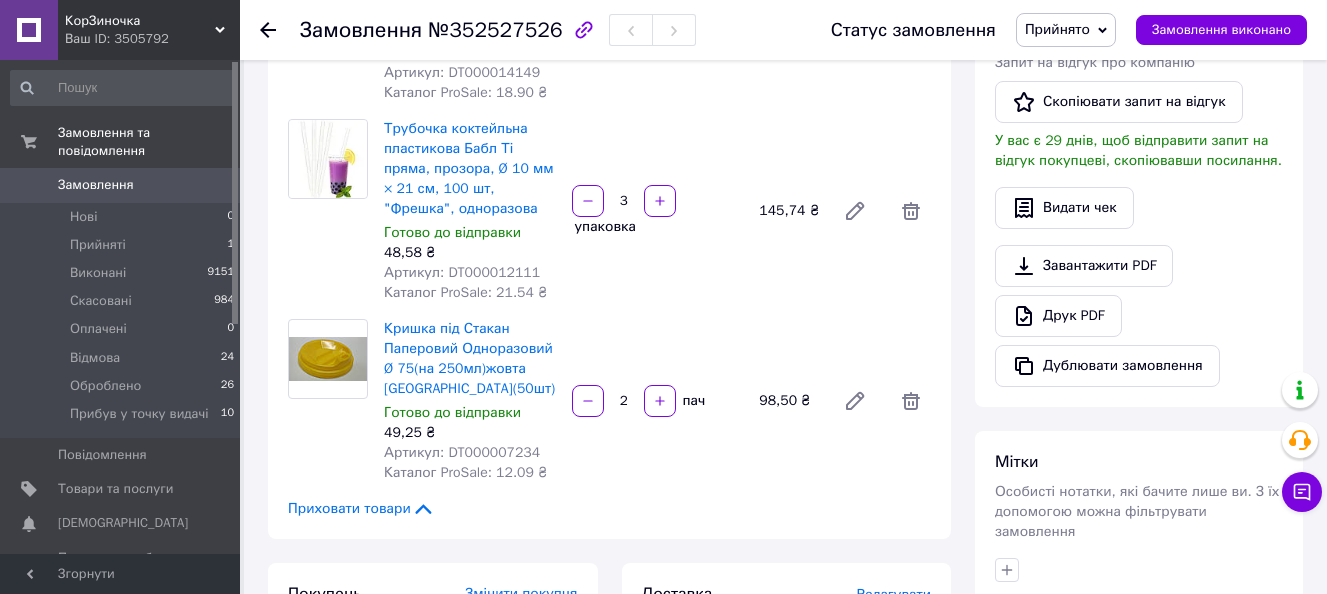 scroll, scrollTop: 600, scrollLeft: 0, axis: vertical 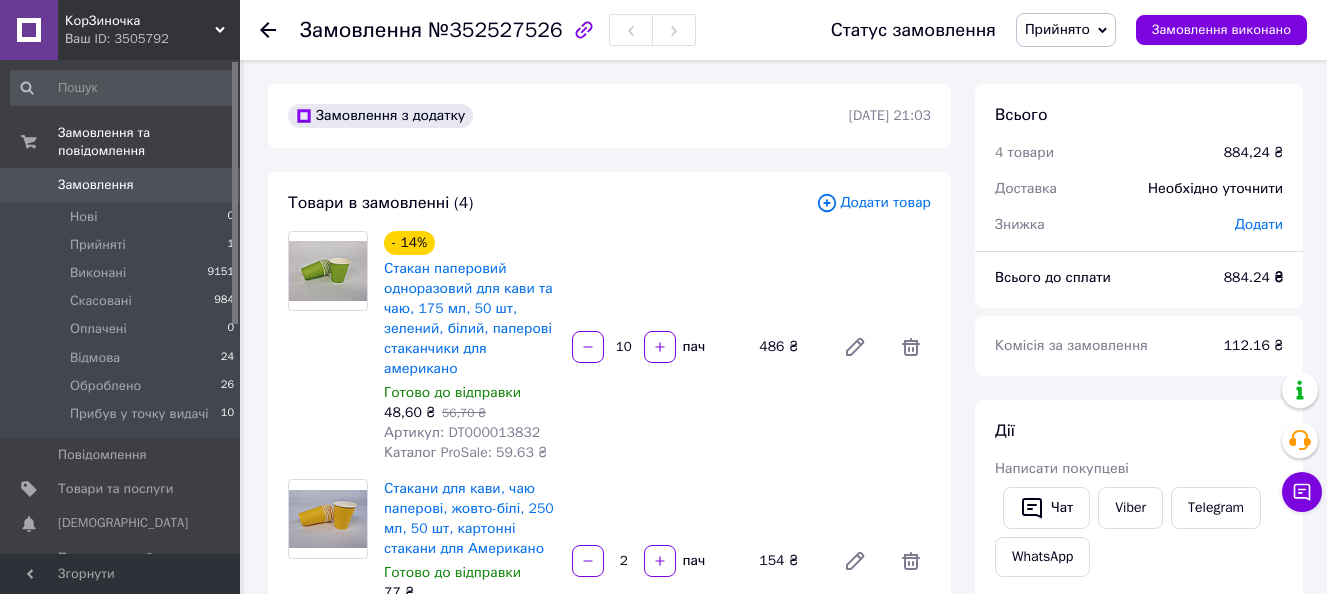 click on "Замовлення" at bounding box center (96, 185) 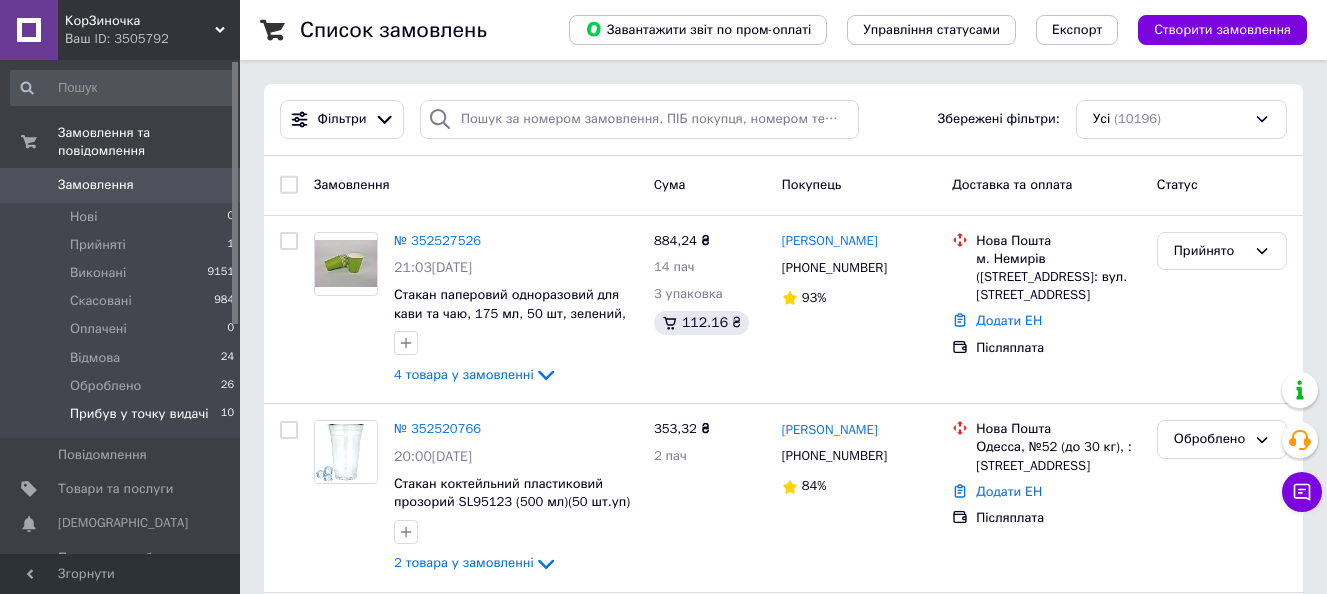 click on "Прибув у точку видачі" at bounding box center (139, 414) 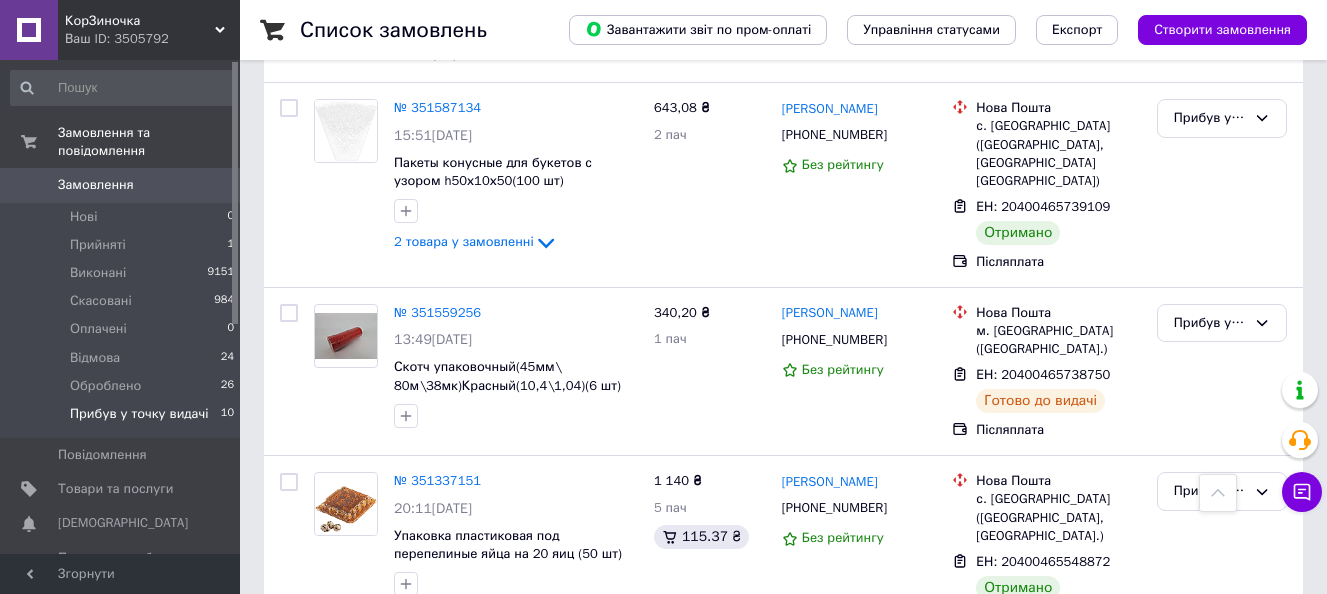 scroll, scrollTop: 1535, scrollLeft: 0, axis: vertical 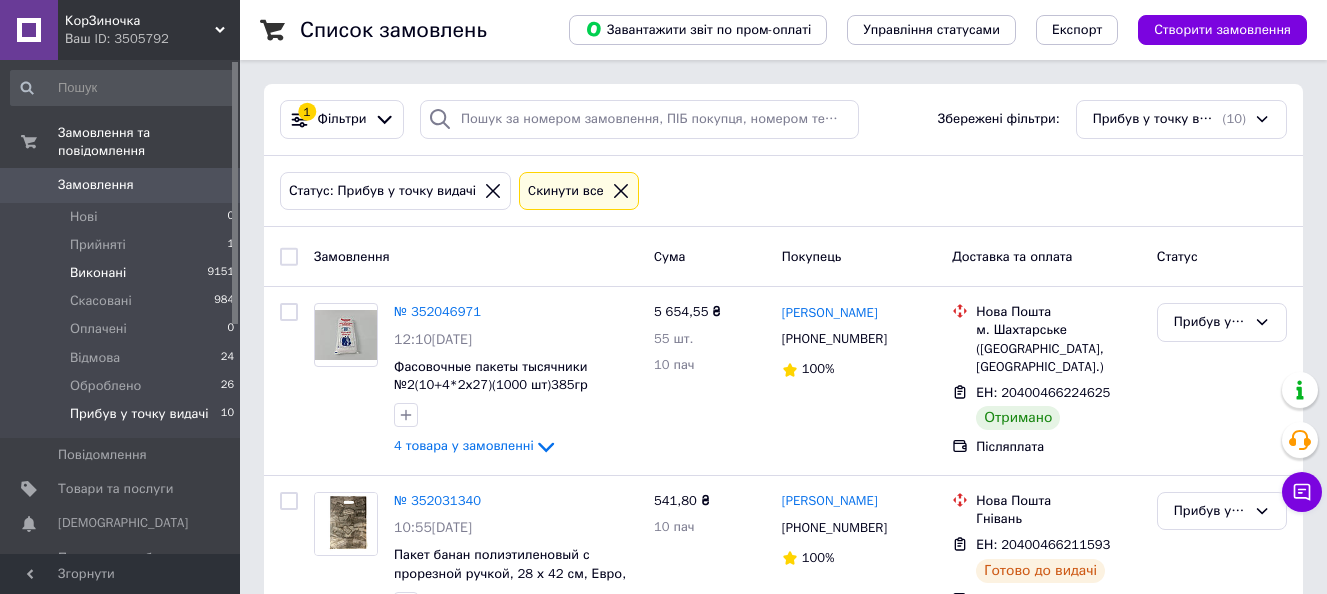 click on "Виконані" at bounding box center (98, 273) 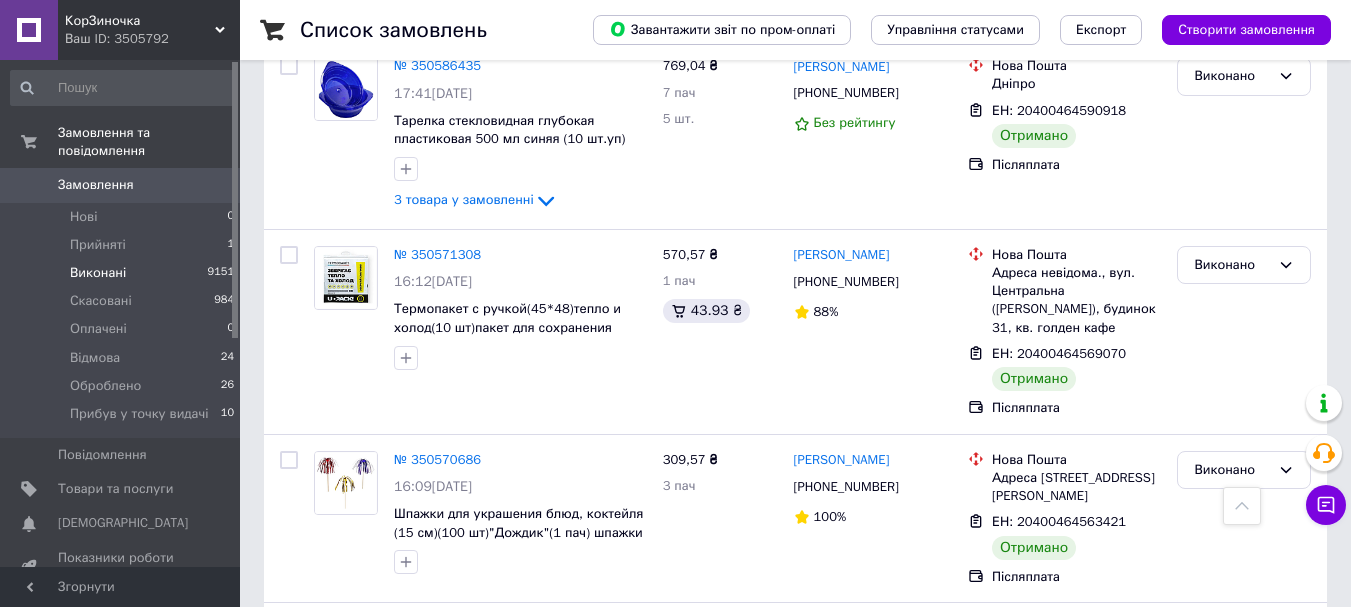 scroll, scrollTop: 12665, scrollLeft: 0, axis: vertical 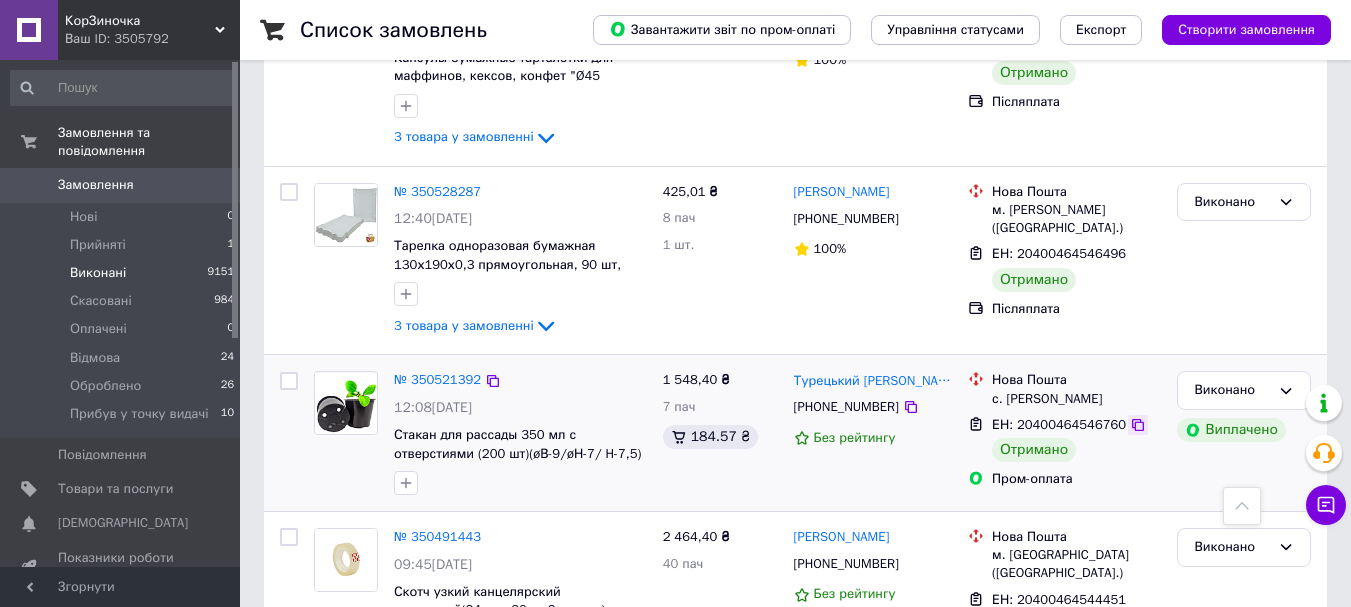 click 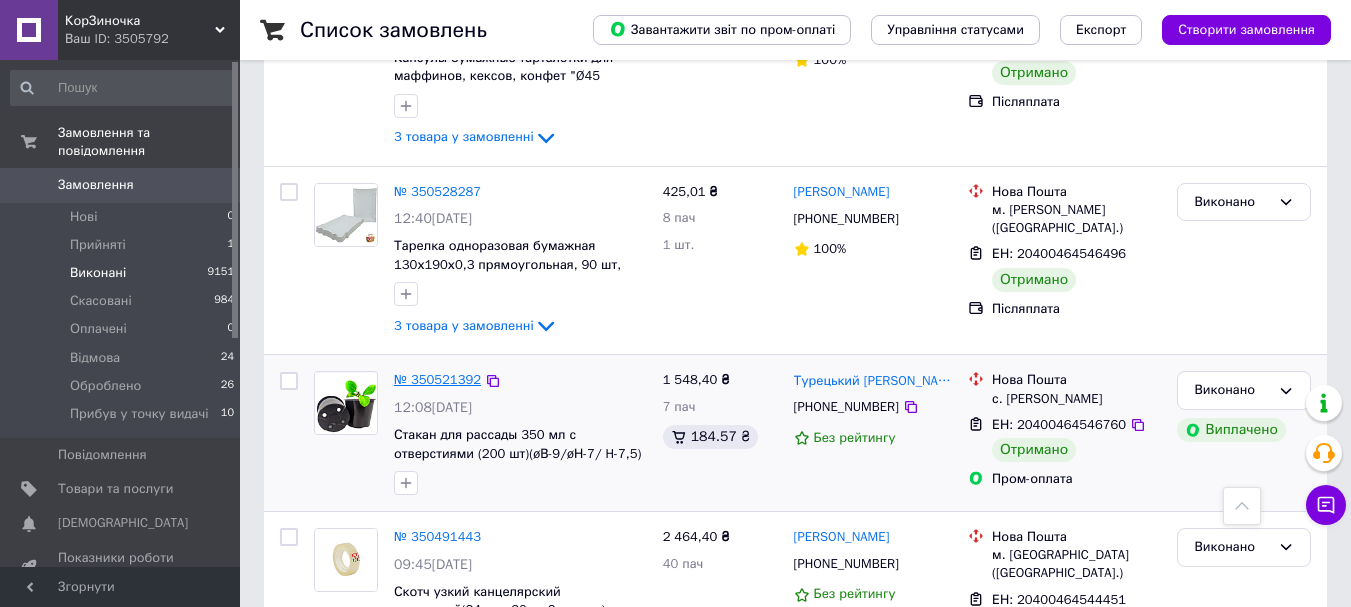 click on "№ 350521392" at bounding box center [437, 379] 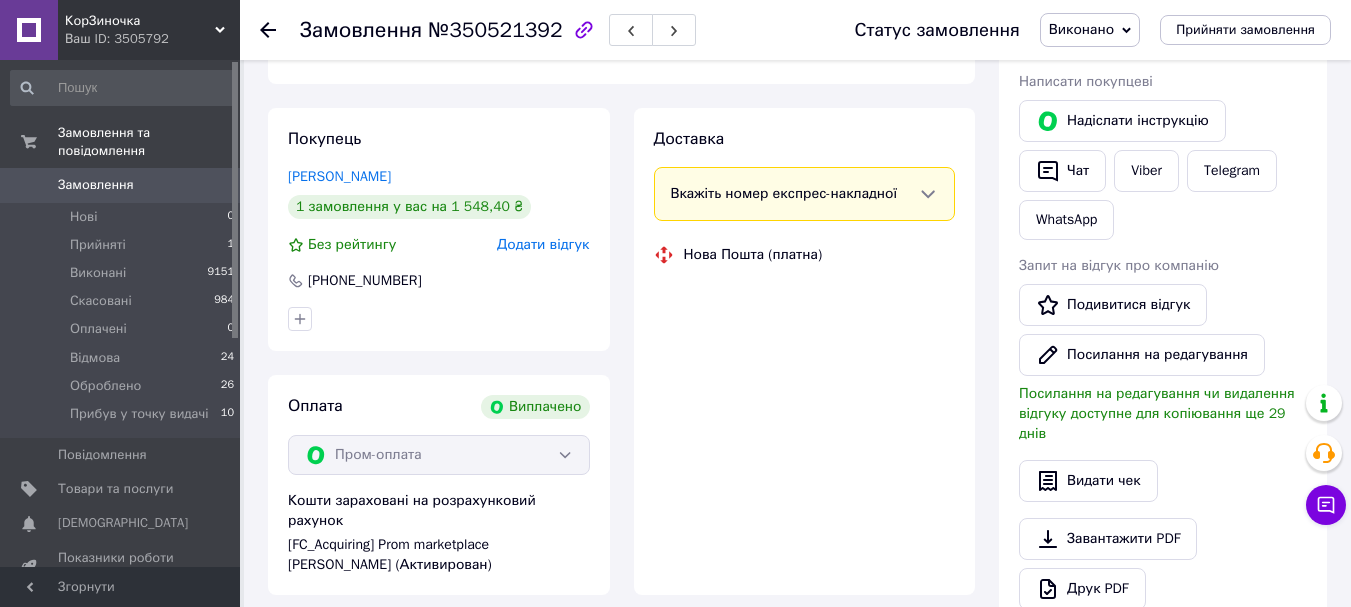 scroll, scrollTop: 1026, scrollLeft: 0, axis: vertical 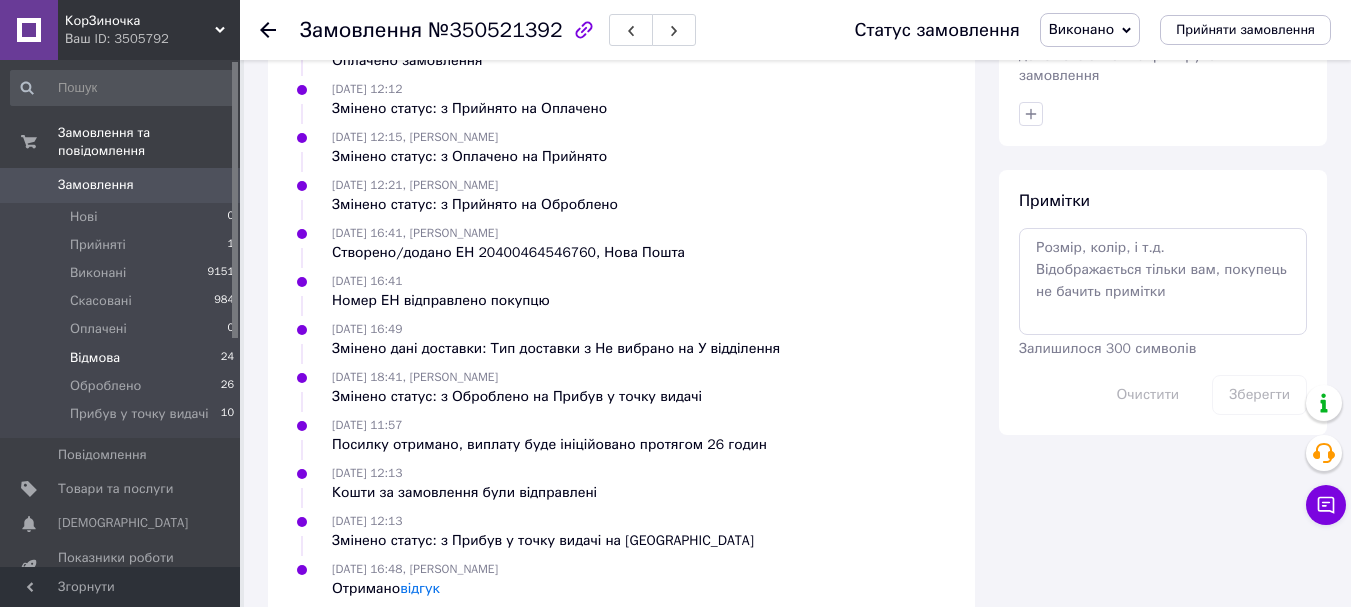 click on "Відмова" at bounding box center (95, 358) 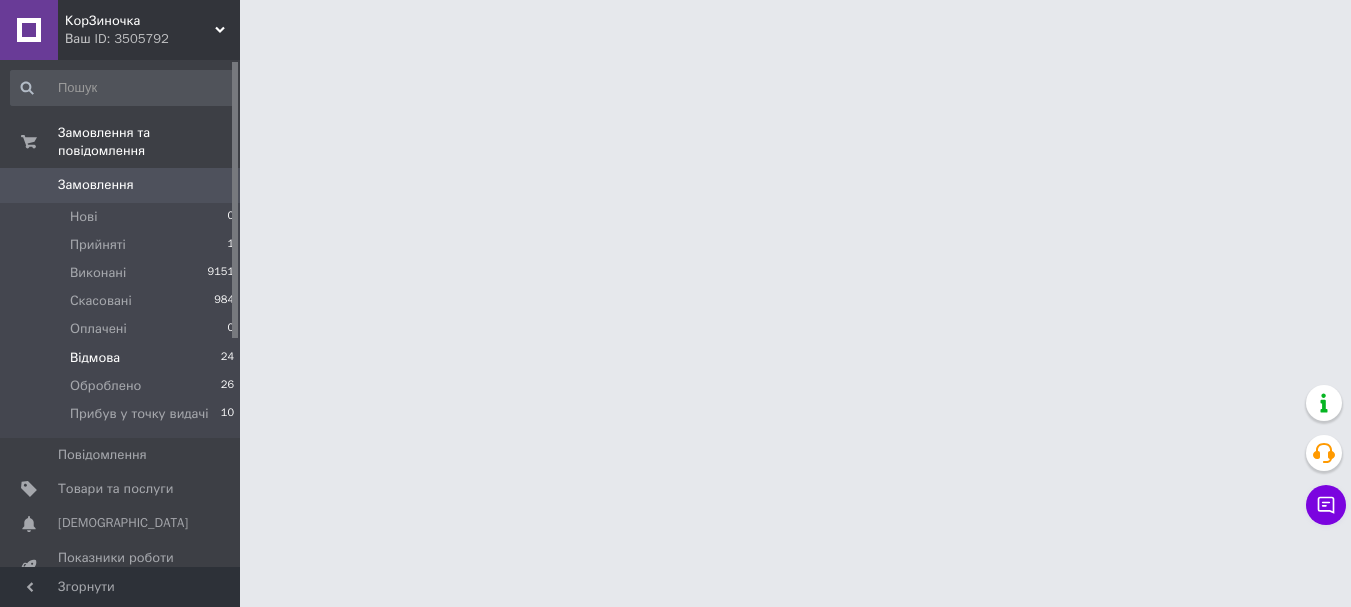 scroll, scrollTop: 0, scrollLeft: 0, axis: both 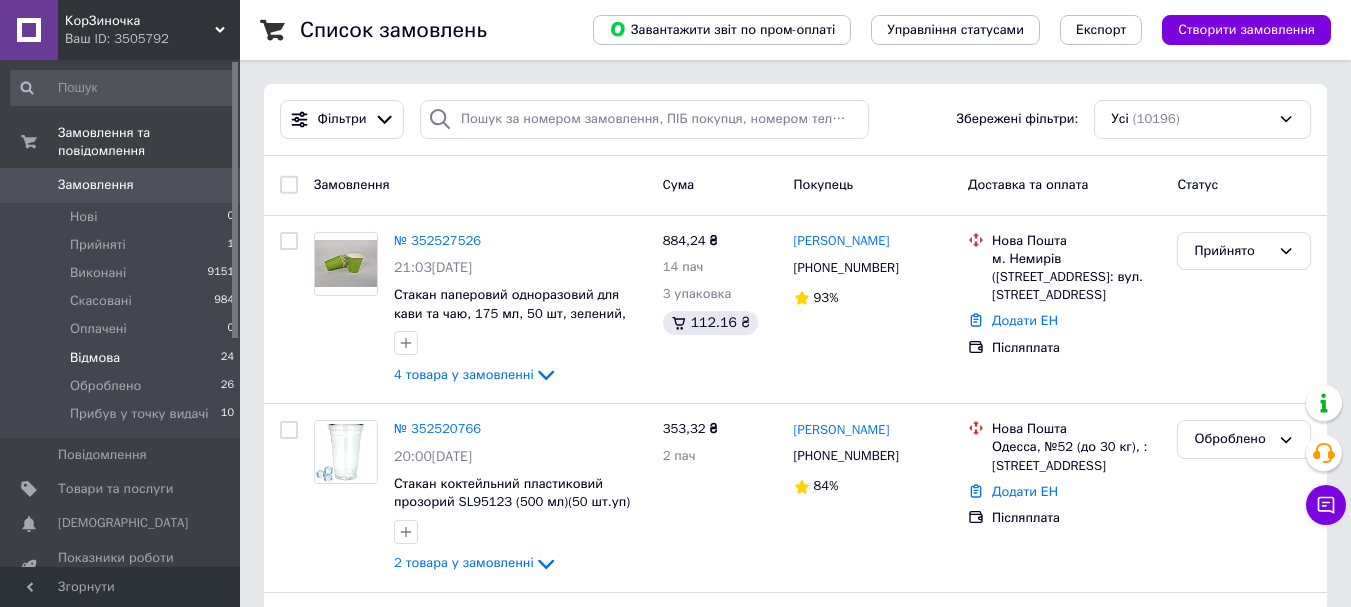 click on "Відмова" at bounding box center (95, 358) 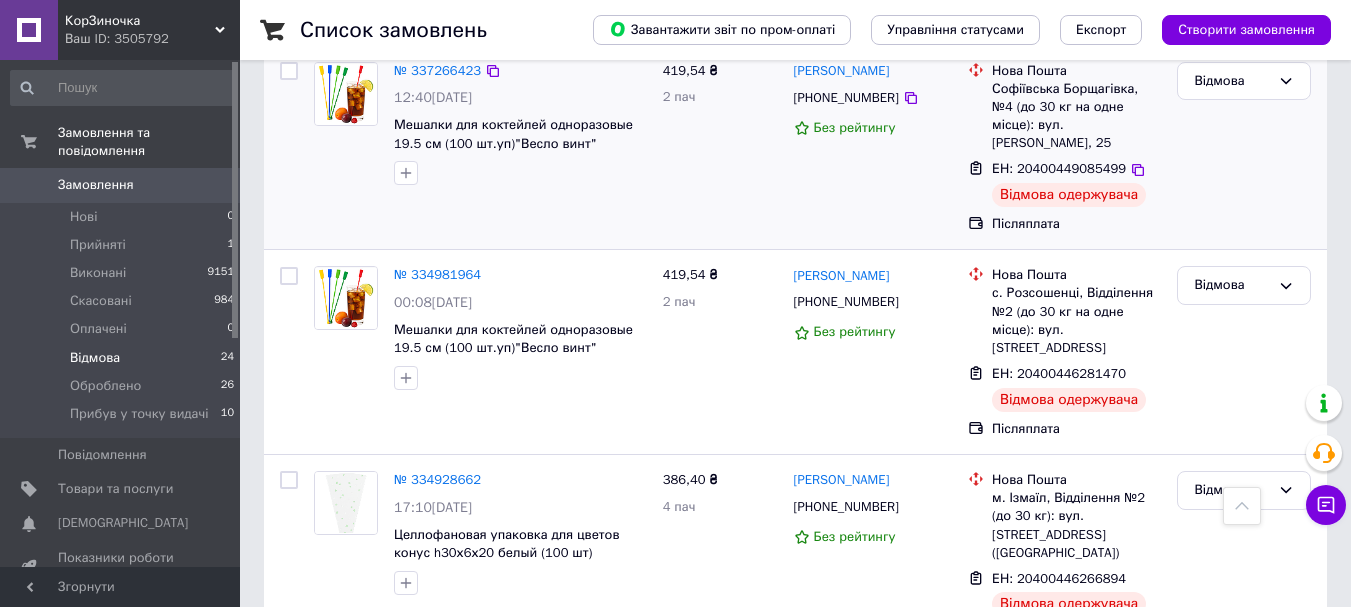 scroll, scrollTop: 2100, scrollLeft: 0, axis: vertical 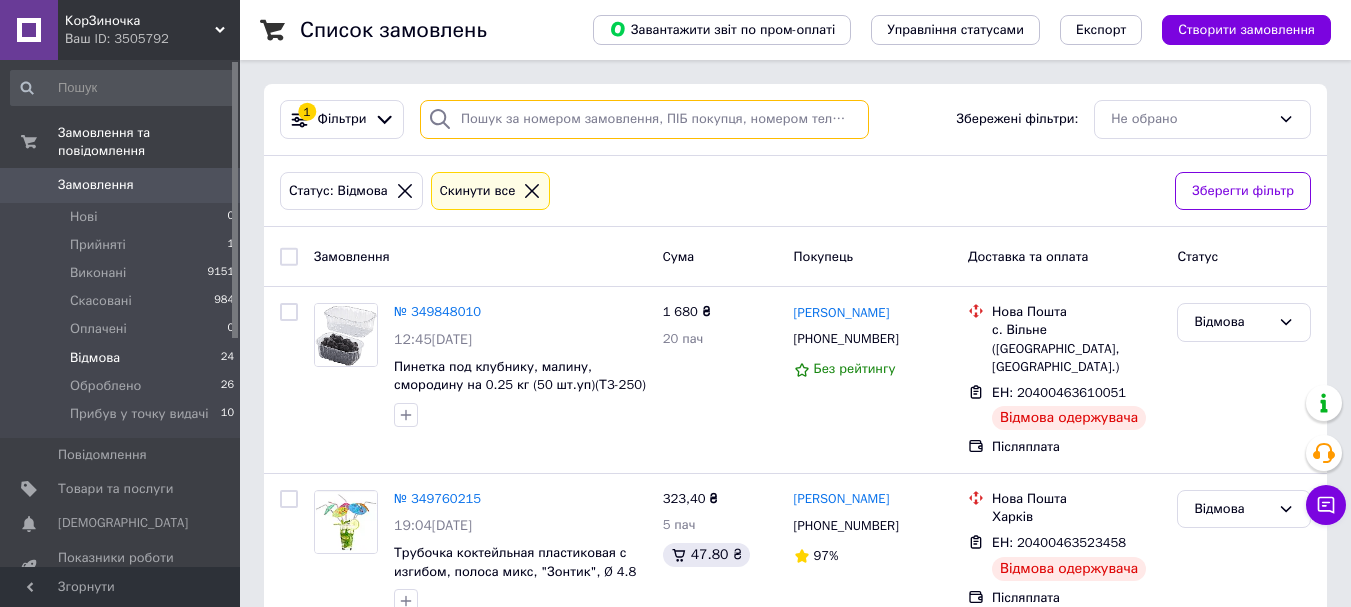 click at bounding box center [644, 119] 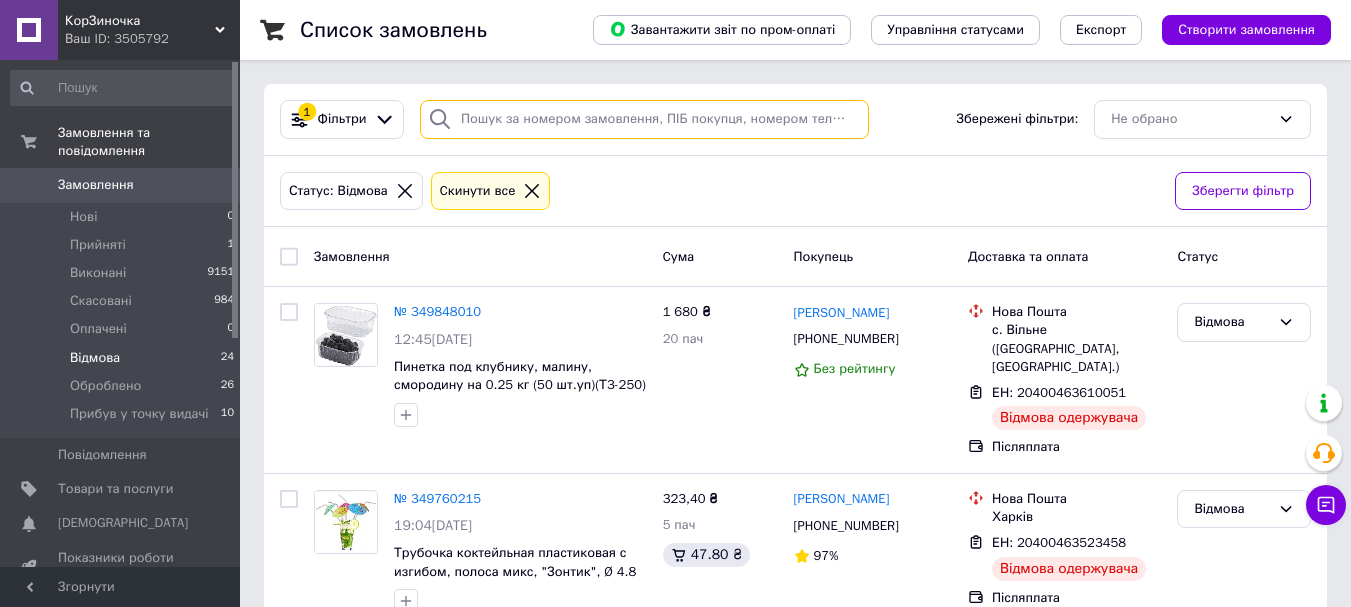 paste on "20451198690818" 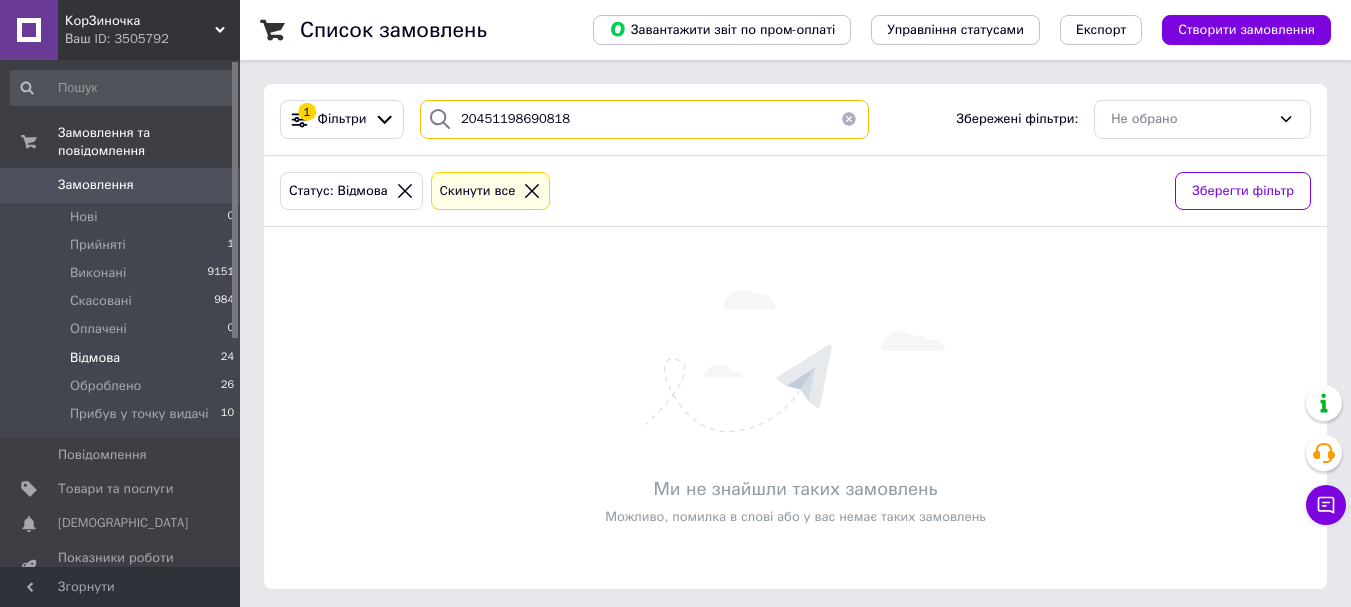 type on "20451198690818" 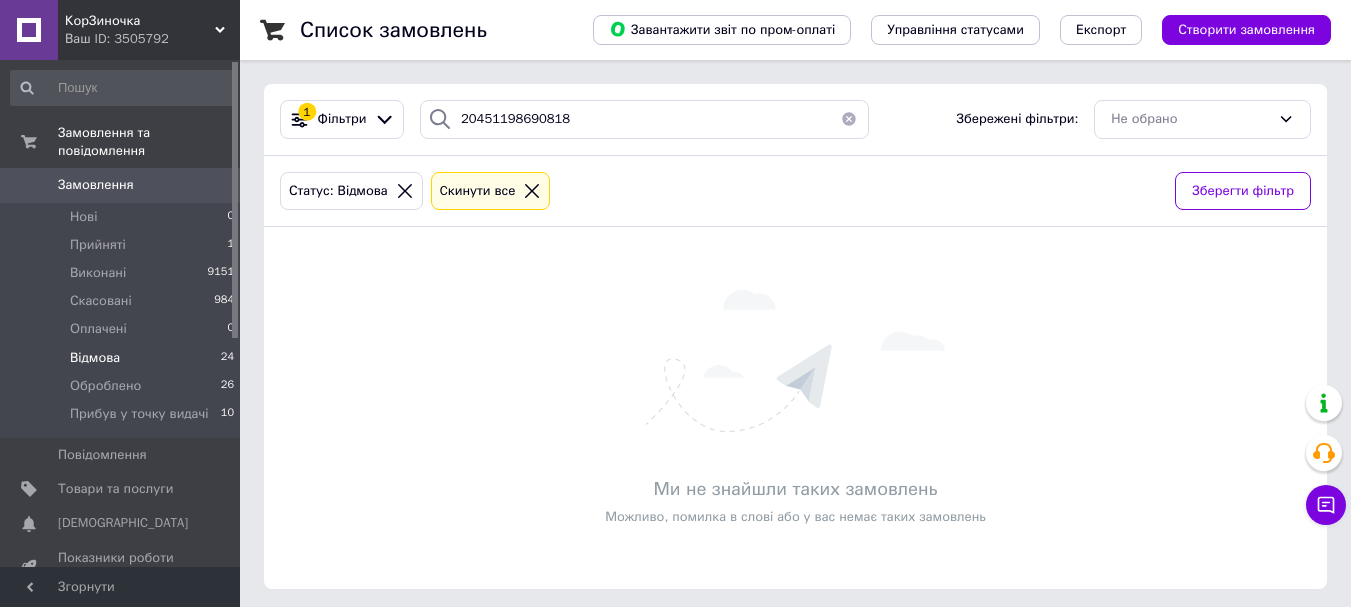 click at bounding box center (849, 119) 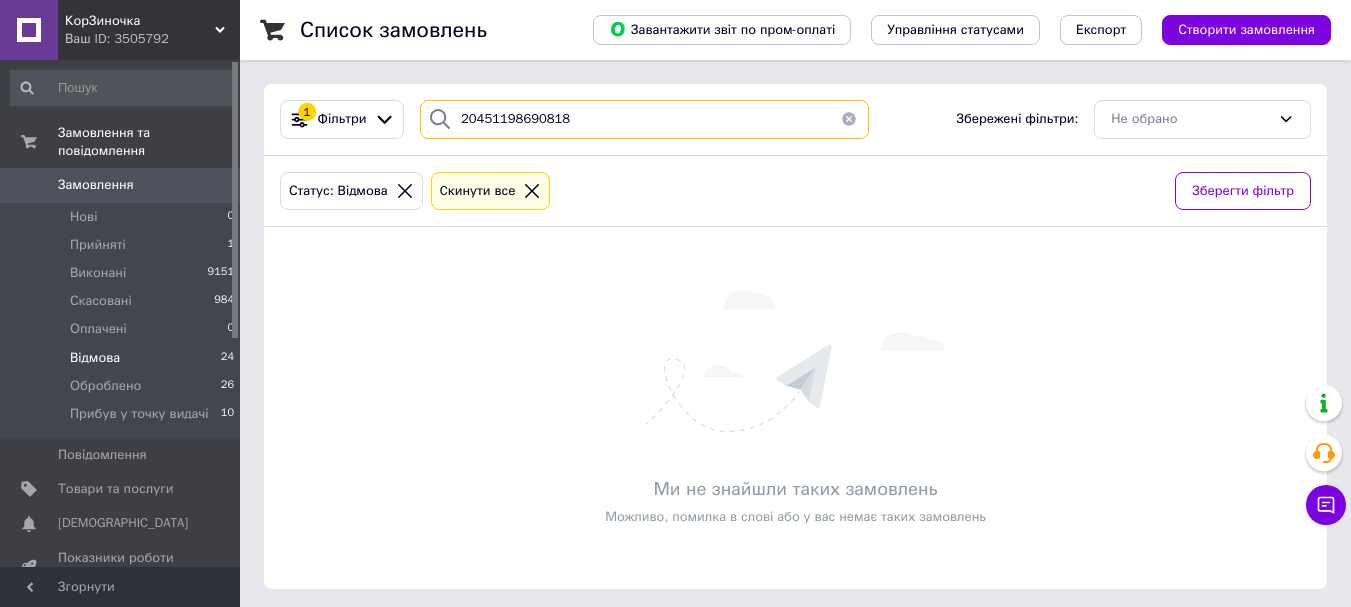 type 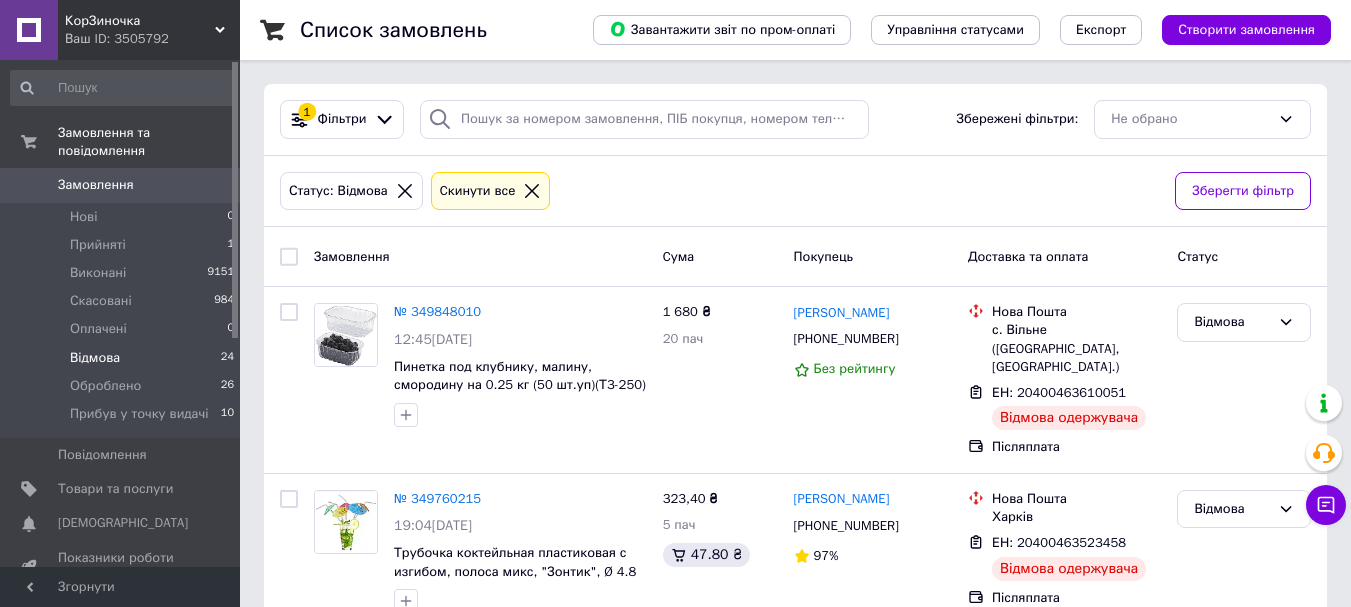 click on "Замовлення" at bounding box center (96, 185) 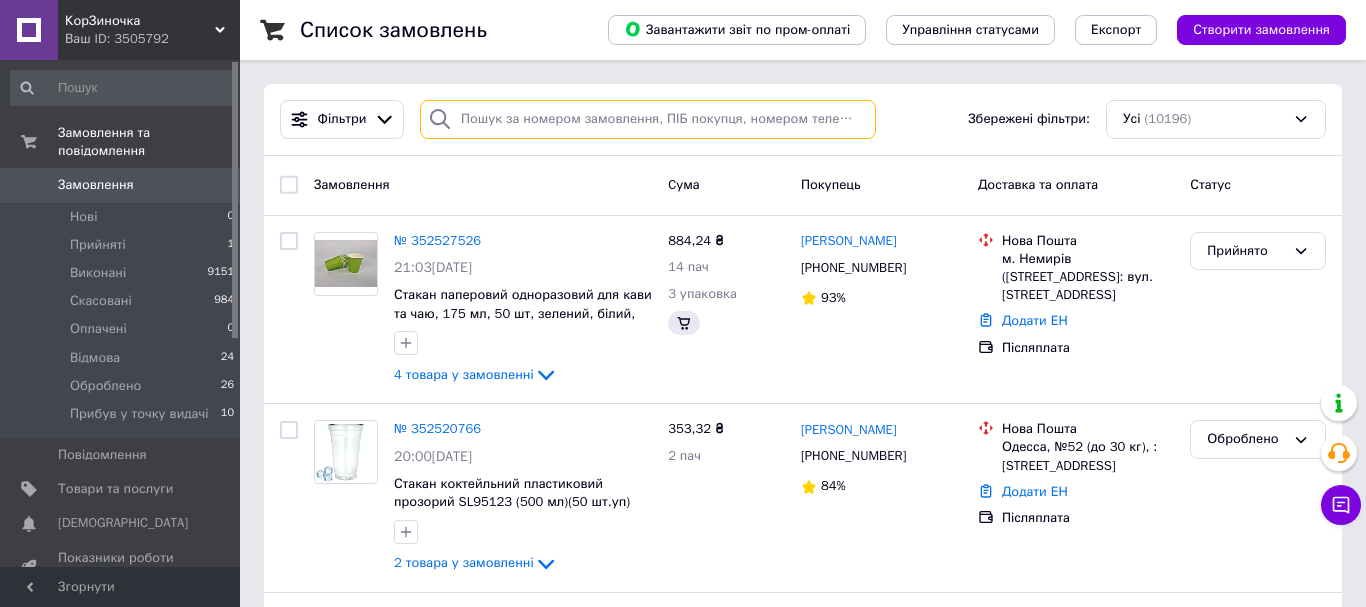 click at bounding box center (648, 119) 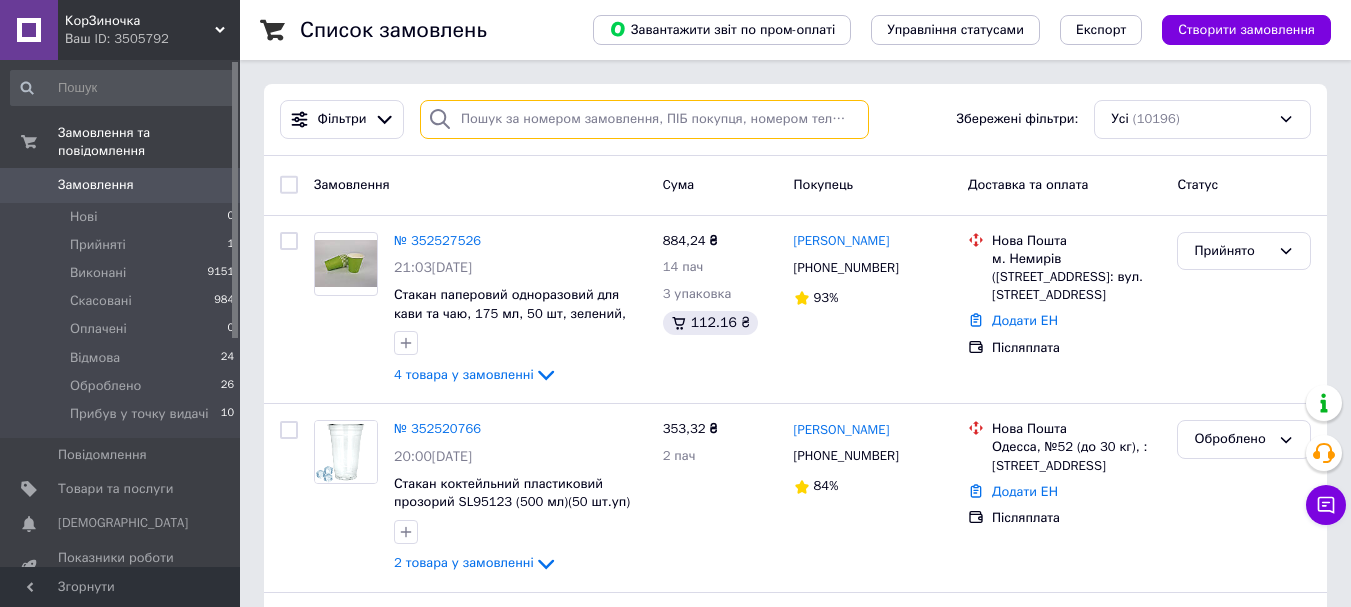 paste on "20451198690818" 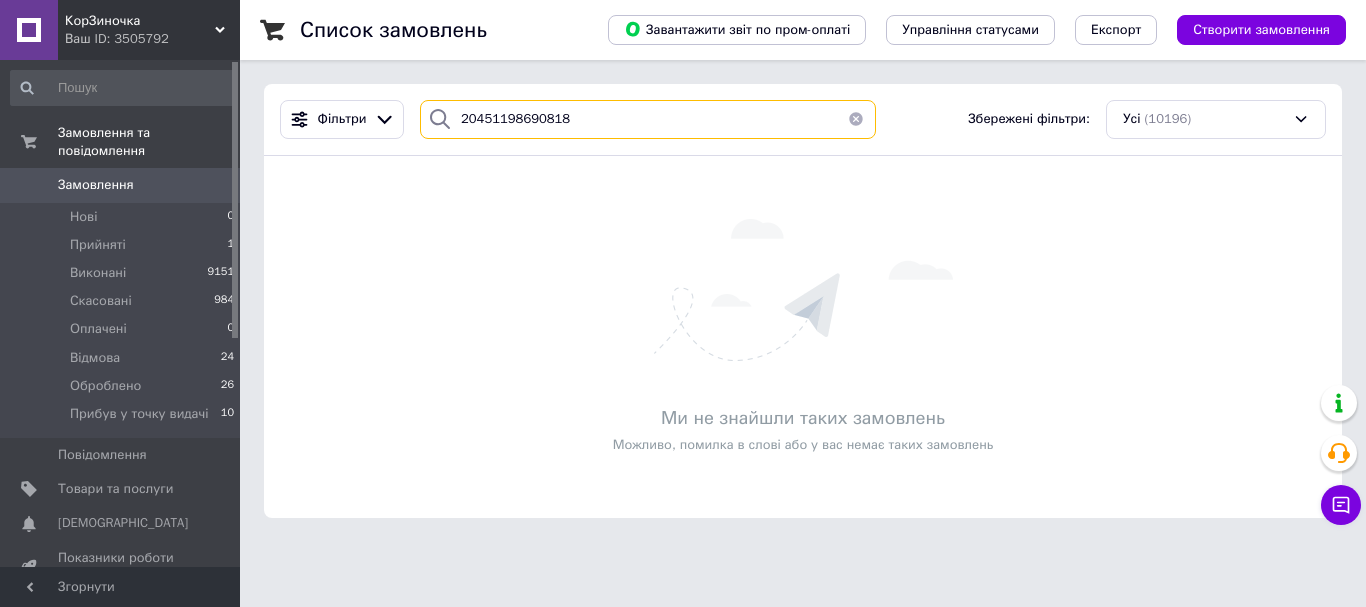 type on "20451198690818" 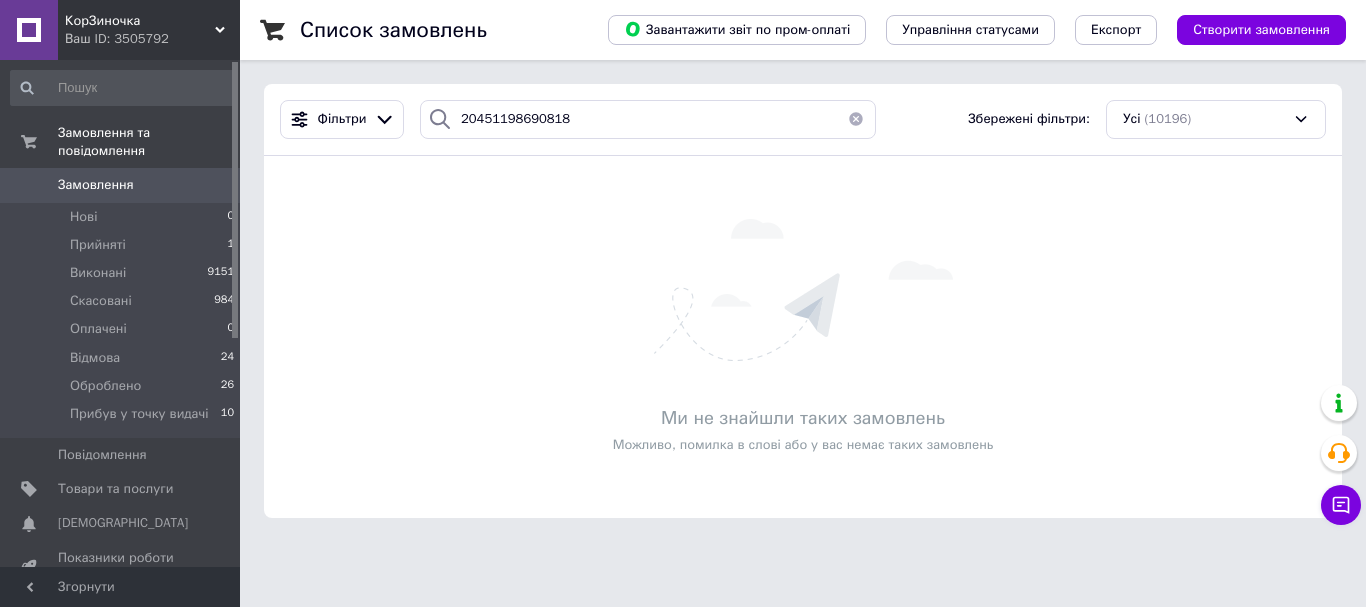 click at bounding box center [856, 119] 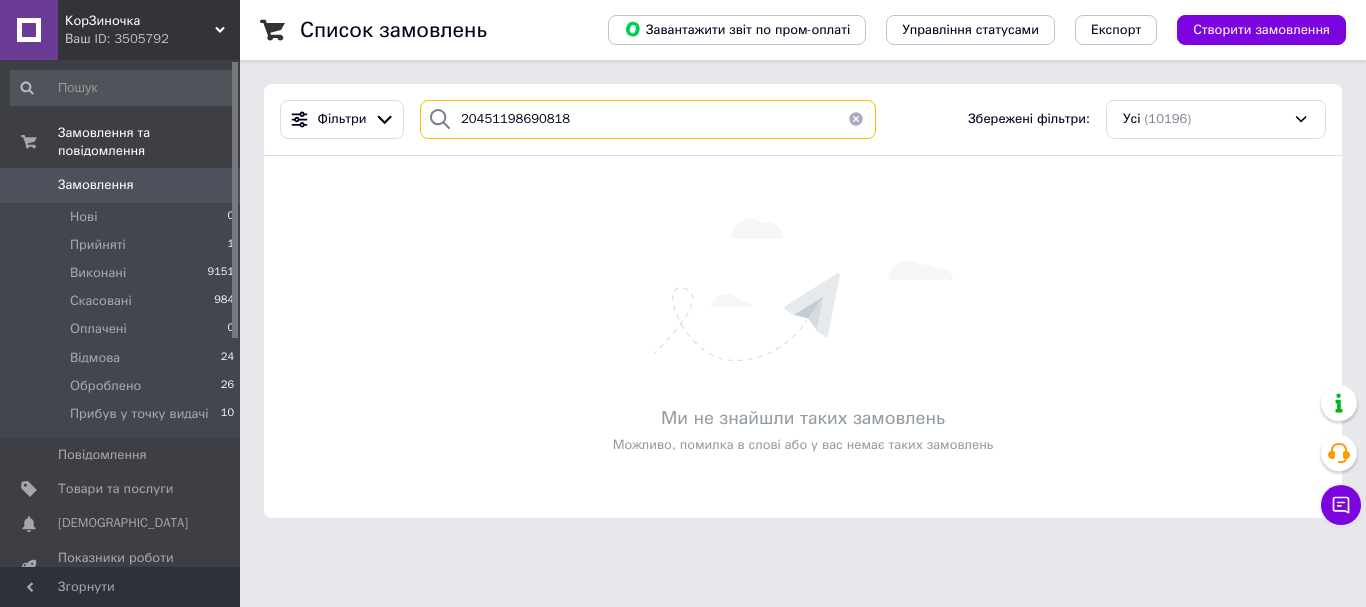 type 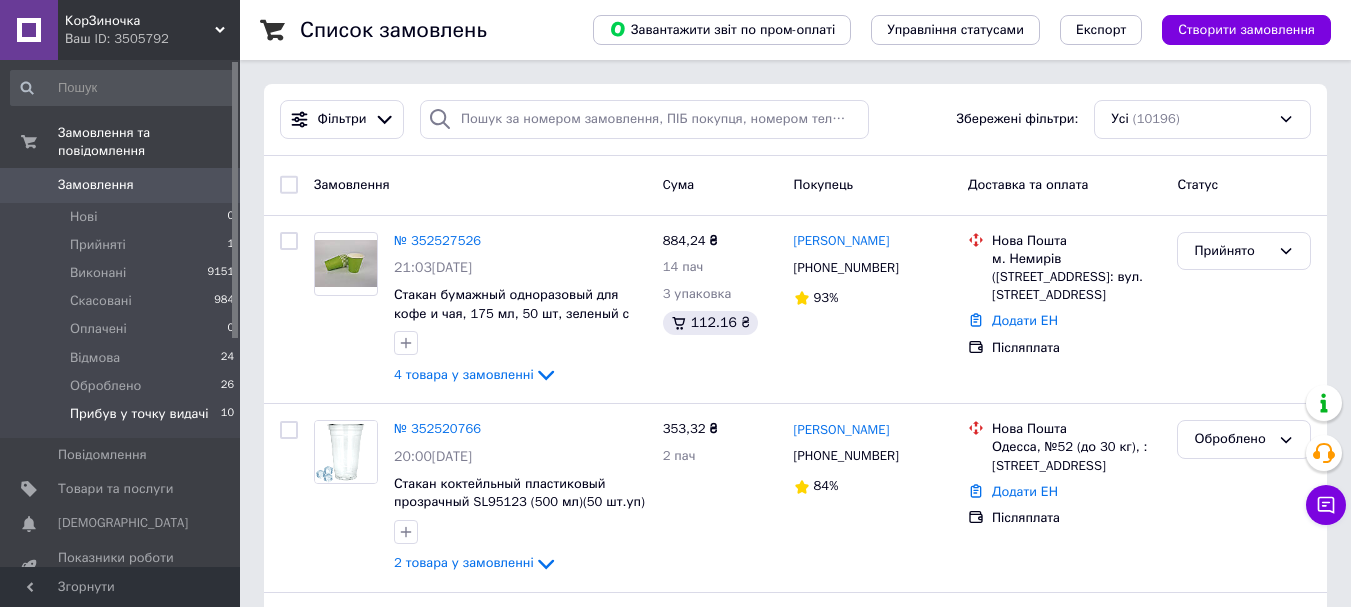 click on "Прибув у точку видачі" at bounding box center (139, 414) 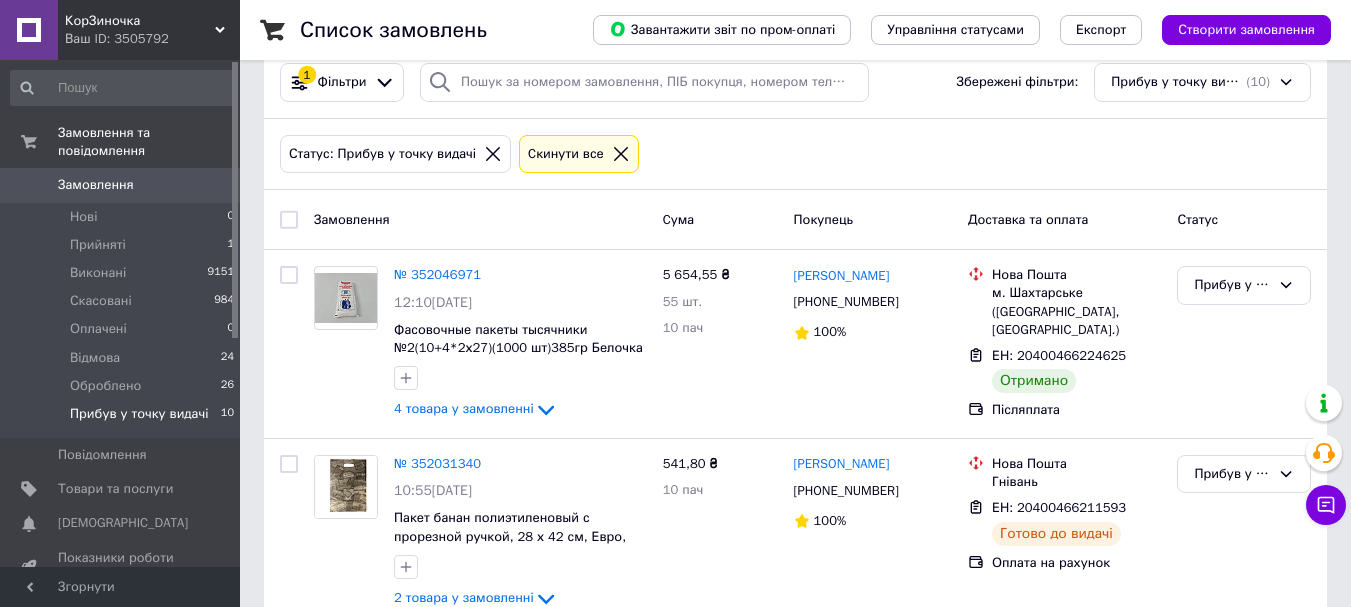 scroll, scrollTop: 0, scrollLeft: 0, axis: both 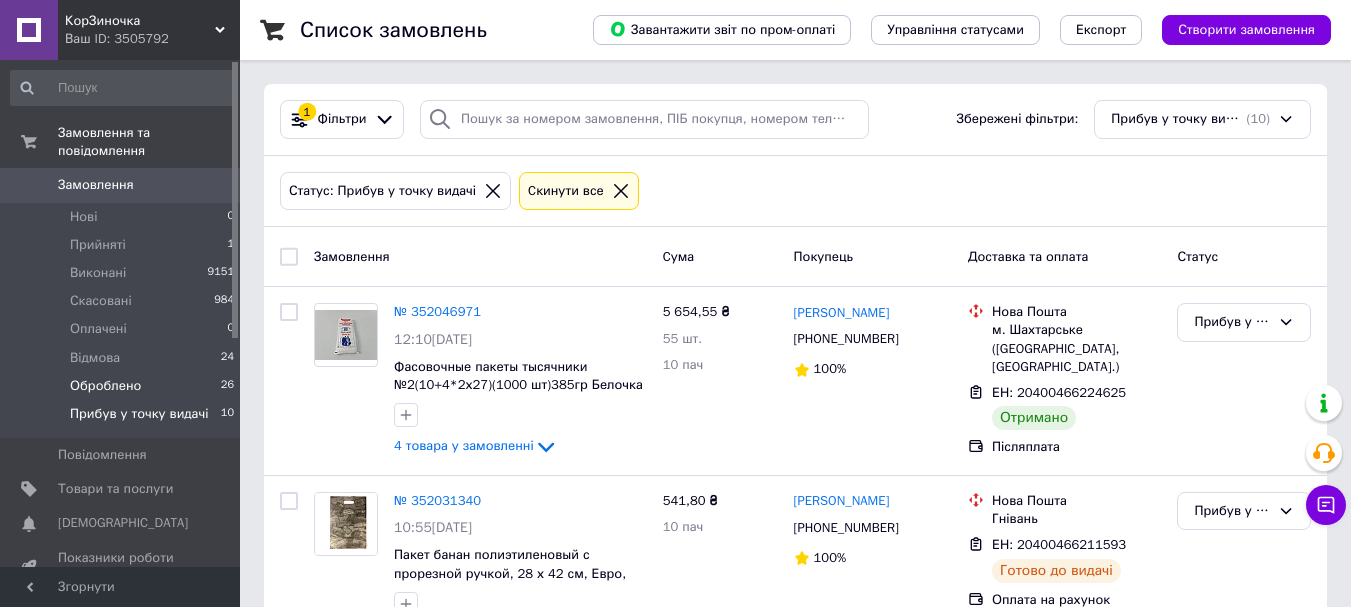 click on "Оброблено" at bounding box center [105, 386] 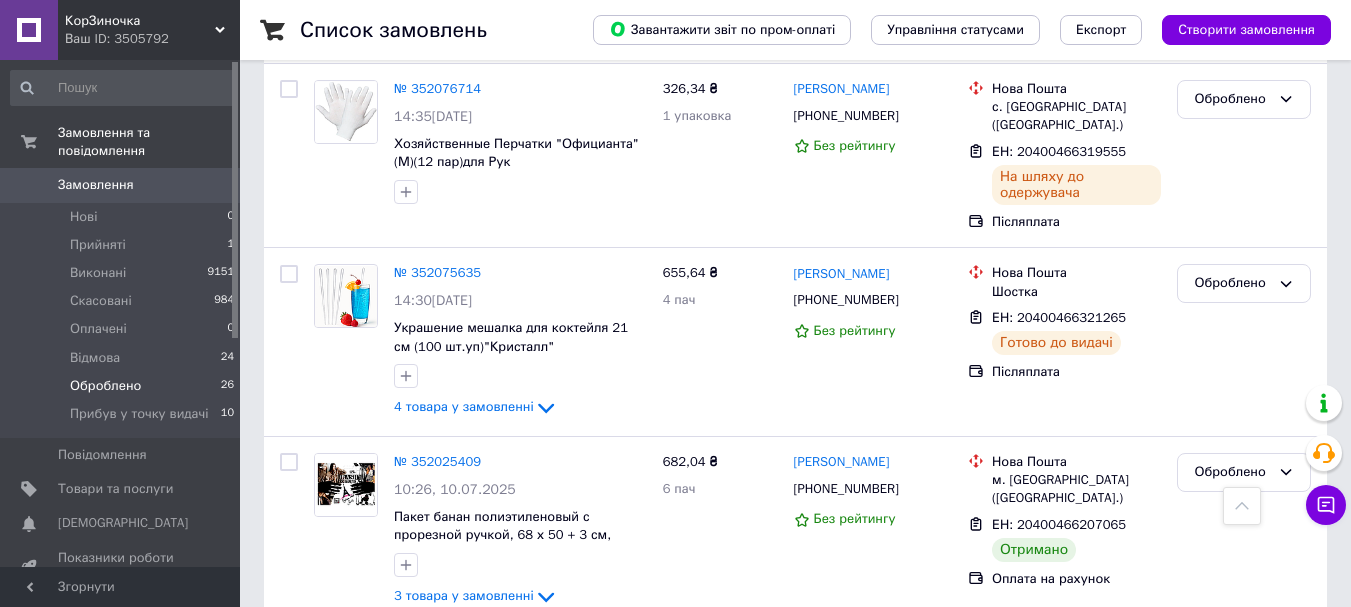 scroll, scrollTop: 4990, scrollLeft: 0, axis: vertical 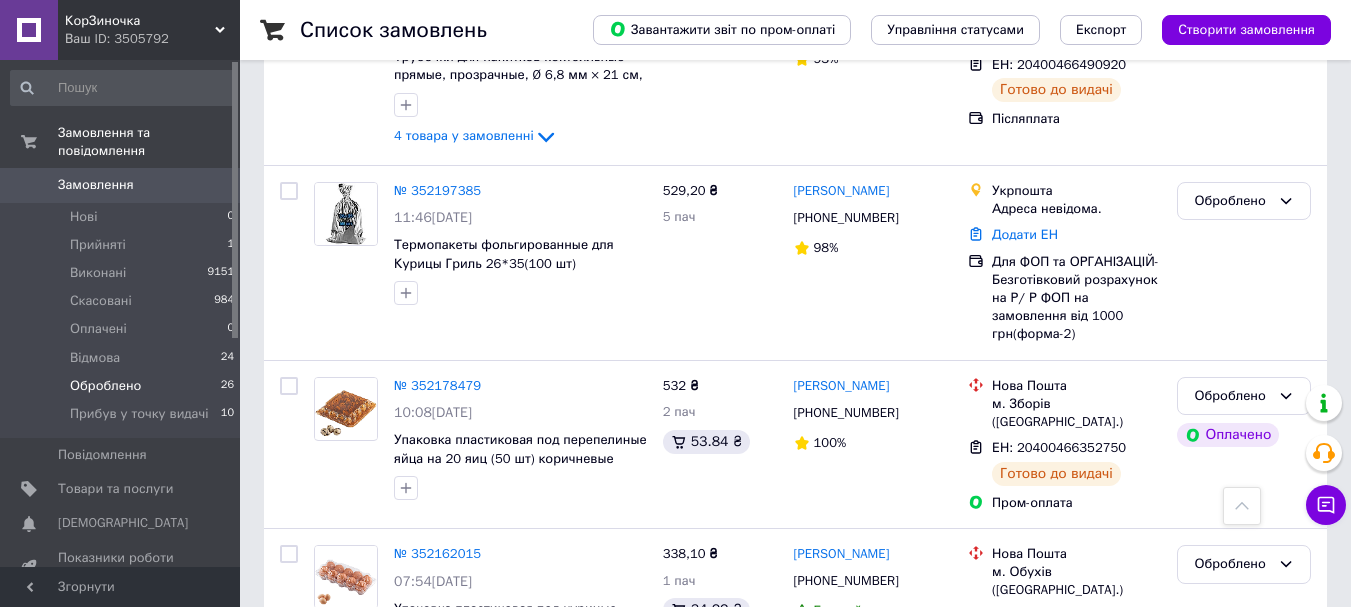 click on "Замовлення 0" at bounding box center [123, 185] 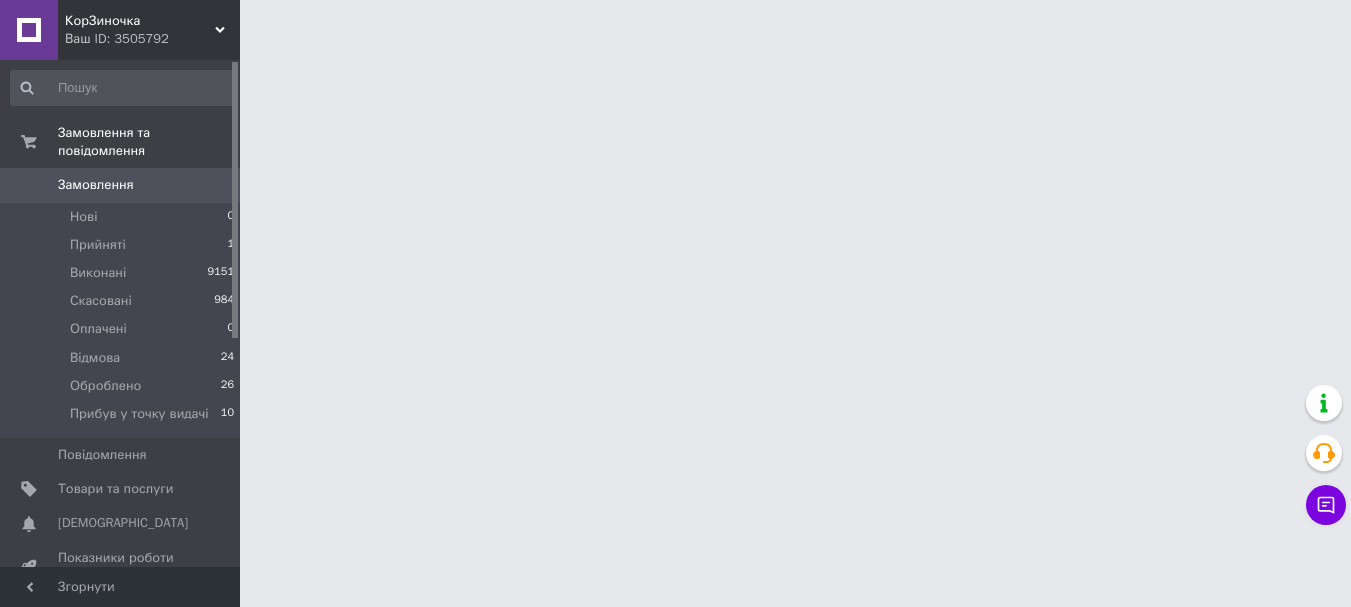 scroll, scrollTop: 0, scrollLeft: 0, axis: both 